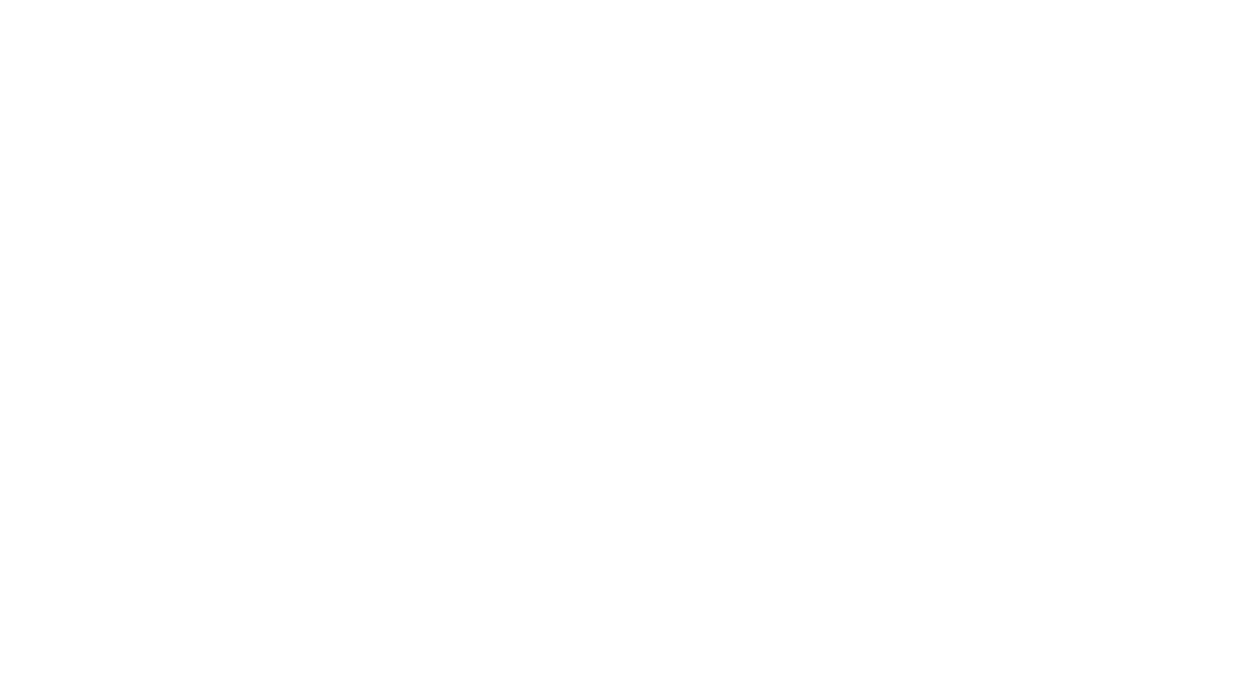 scroll, scrollTop: 0, scrollLeft: 0, axis: both 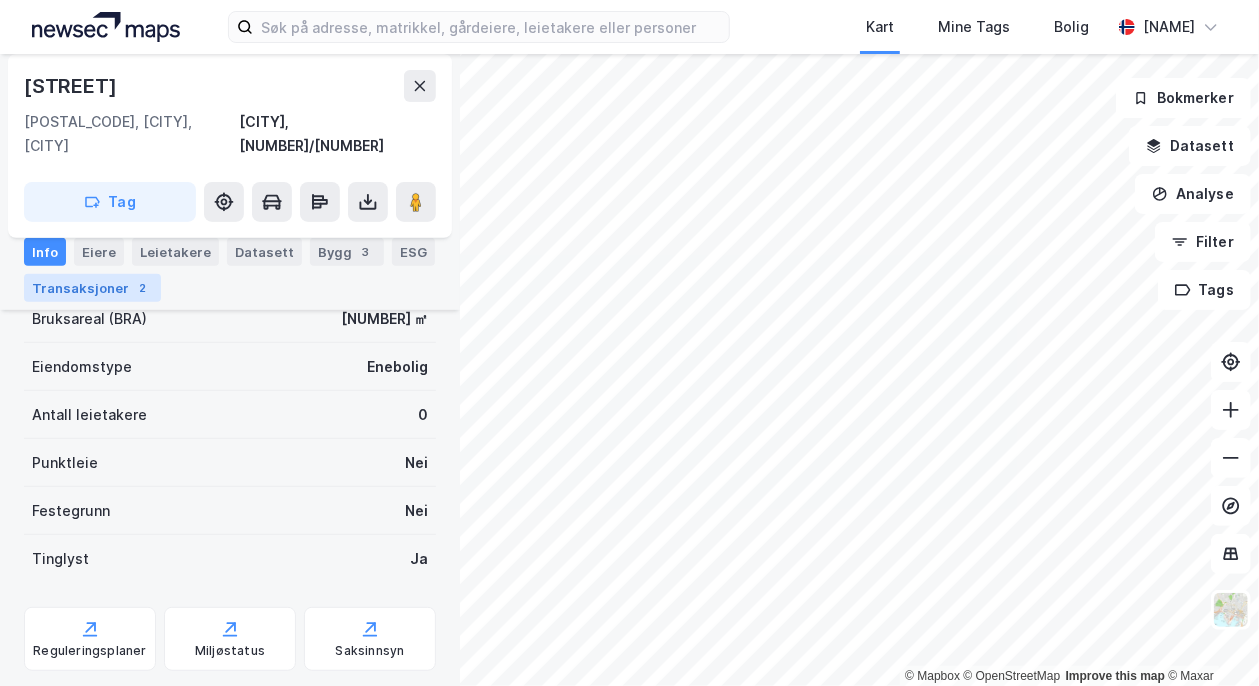 click on "Transaksjoner 2" at bounding box center [92, 288] 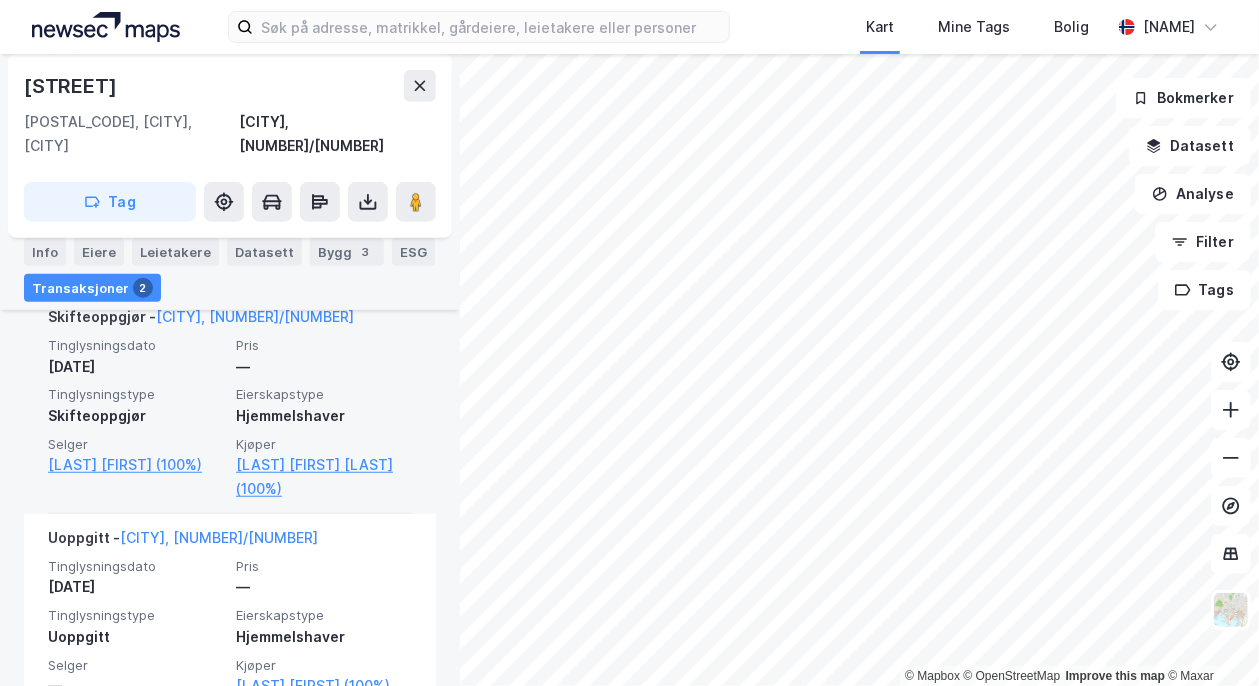 scroll, scrollTop: 577, scrollLeft: 0, axis: vertical 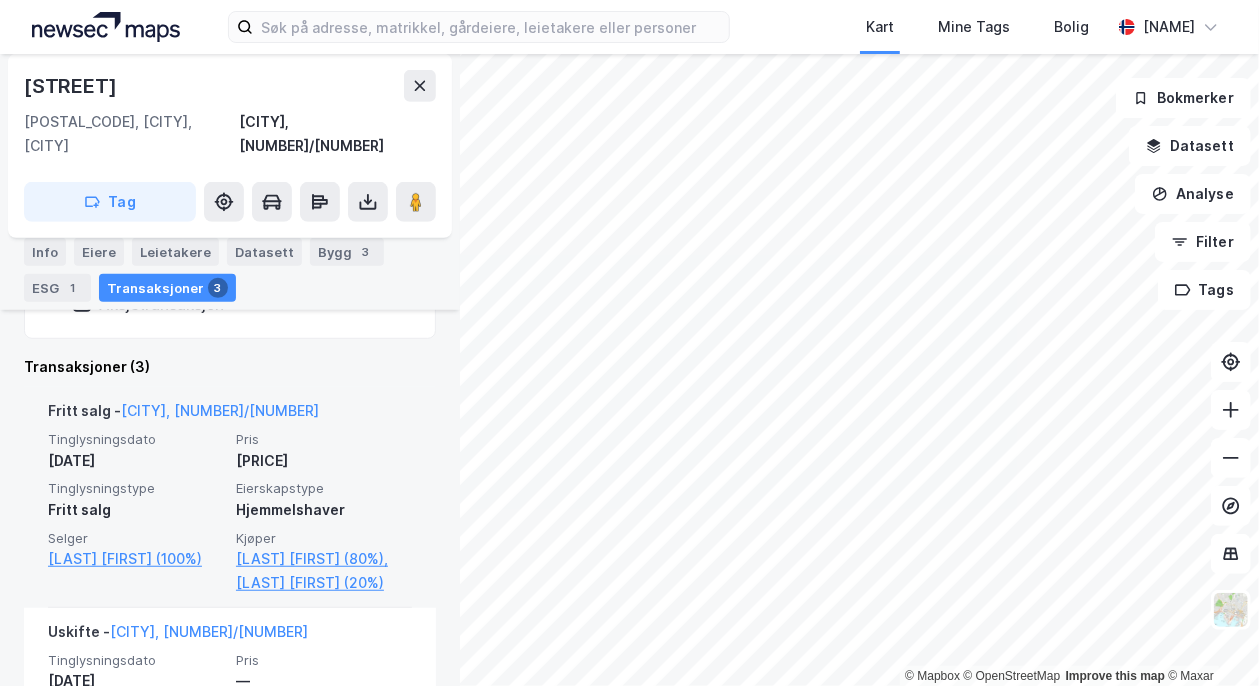 click on "Kart Mine Tags Bolig [NAME] © Mapbox   © OpenStreetMap   Improve this map   © Maxar [STREET] [POSTAL_CODE], [CITY], [CITY] [CITY], [NUMBER]/[NUMBER] Tag Hjemmelshaver [LAST] [FIRST] 80% [LAST] [FIRST] 20% Info Eiere Leietakere Datasett Bygg 3 ESG 1 Transaksjoner 3 Pris Dato Transaksjonstype Tinglysninger Aksjetransaksjon Transaksjoner (3) Fritt salg -  [CITY], [NUMBER]/[NUMBER] Tinglysningsdato [DATE] Pris [PRICE] Tinglysningstype Fritt salg Eierskapstype Hjemmelshaver Selger [LAST] [FIRST] (100%) Kjøper [LAST] [FIRST] (80%),  [LAST] [FIRST] (20%) Uskifte -  [CITY], [NUMBER]/[NUMBER] Tinglysningsdato [DATE] Pris — Tinglysningstype Uskifte Eierskapstype Hjemmelshaver Selger [LAST] [FIRST] (50%),  [LAST] [FIRST] (50%) Kjøper [LAST] [FIRST] (100%) Bokmerker Datasett Analyse Filter Tags" at bounding box center [629, 370] 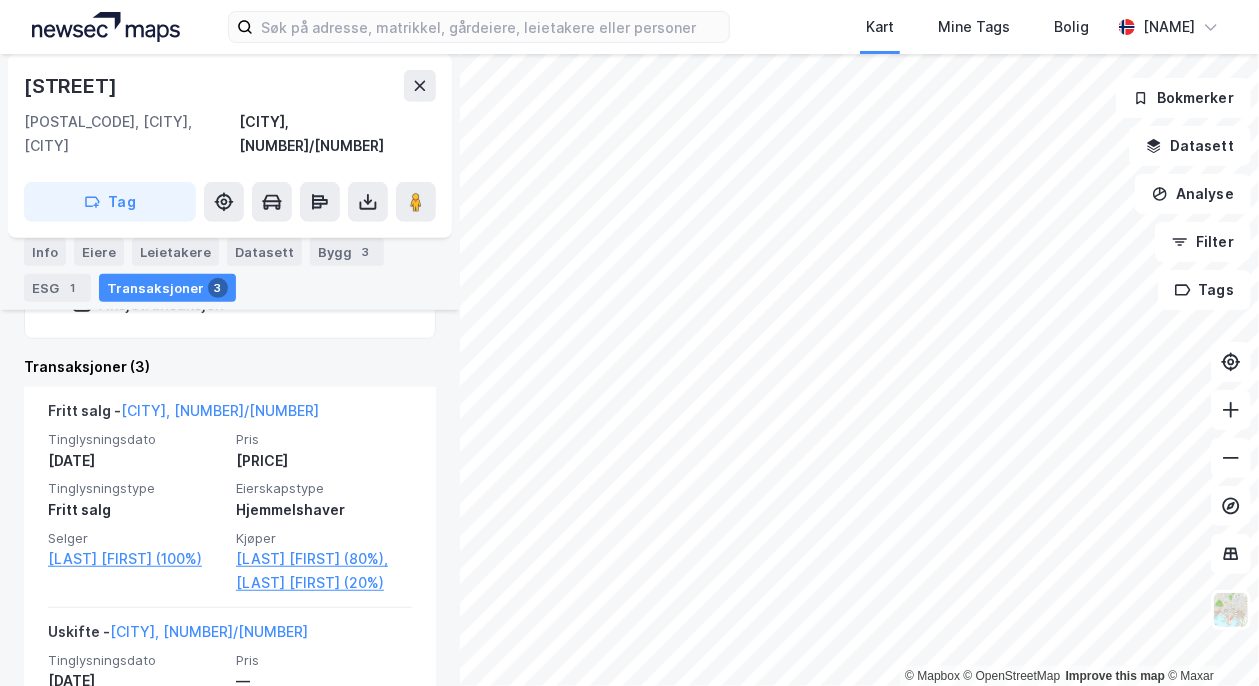 click on "Kart Mine Tags Bolig [NAME] © Mapbox   © OpenStreetMap   Improve this map   © Maxar [STREET] [POSTAL_CODE], [CITY], [CITY] [CITY], [NUMBER]/[NUMBER] Tag Hjemmelshaver [LAST] [FIRST] 80% [LAST] [FIRST] 20% Info Eiere Leietakere Datasett Bygg 3 ESG 1 Transaksjoner 3 Pris Dato Transaksjonstype Tinglysninger Aksjetransaksjon Transaksjoner (3) Fritt salg -  [CITY], [NUMBER]/[NUMBER] Tinglysningsdato [DATE] Pris [PRICE] Tinglysningstype Fritt salg Eierskapstype Hjemmelshaver Selger [LAST] [FIRST] (100%) Kjøper [LAST] [FIRST] (80%),  [LAST] [FIRST] (20%) Uskifte -  [CITY], [NUMBER]/[NUMBER] Tinglysningsdato [DATE] Pris — Tinglysningstype Uskifte Eierskapstype Hjemmelshaver Selger [LAST] [FIRST] (50%),  [LAST] [FIRST] (50%) Kjøper [LAST] [FIRST] (100%) Bokmerker Datasett Analyse Filter Tags" at bounding box center [629, 343] 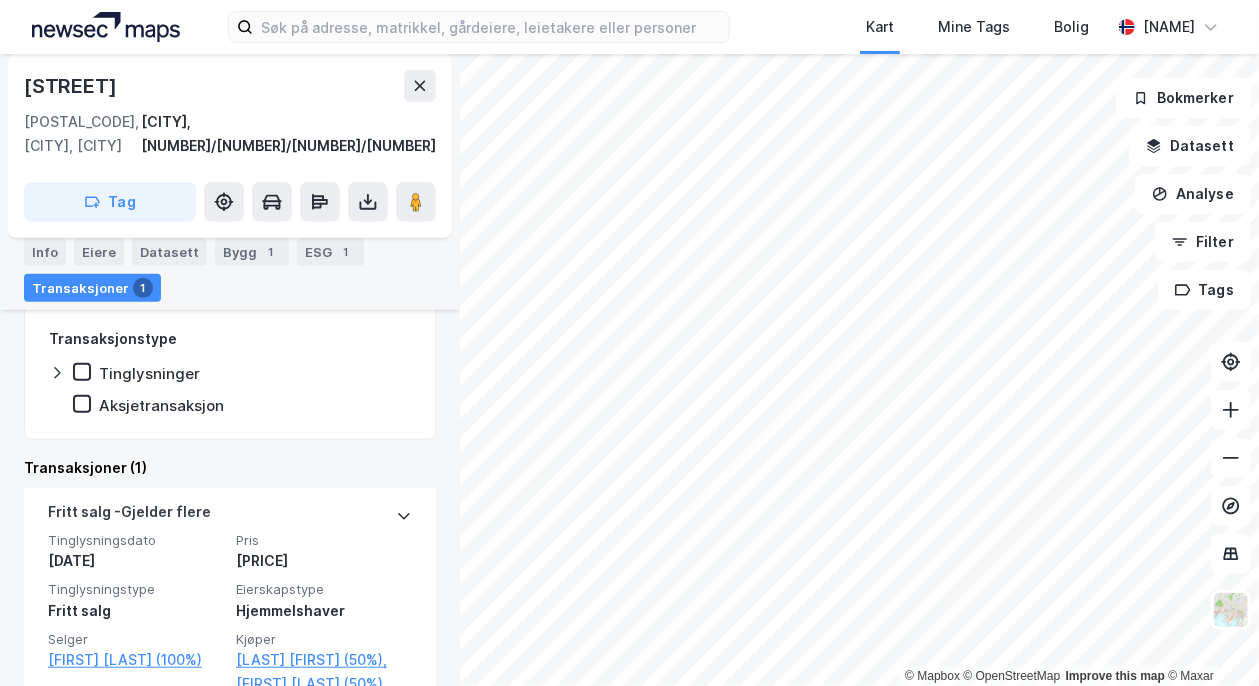 scroll, scrollTop: 519, scrollLeft: 0, axis: vertical 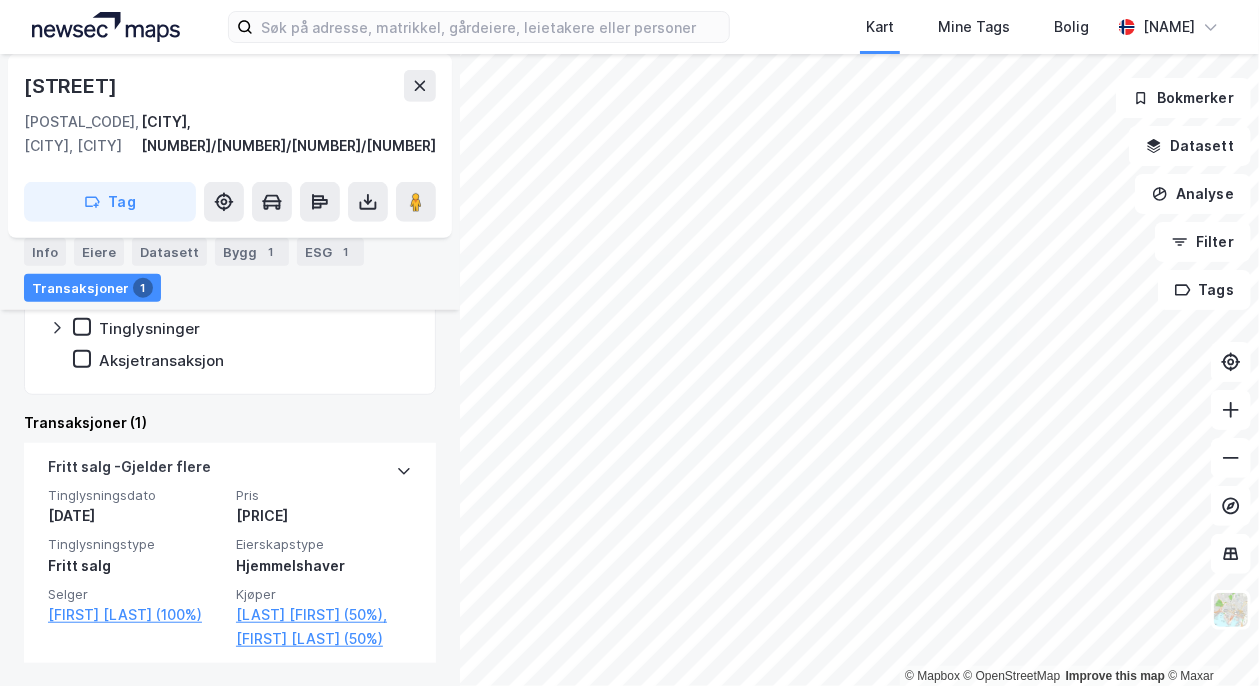 click on "Transaksjoner 1" at bounding box center (92, 288) 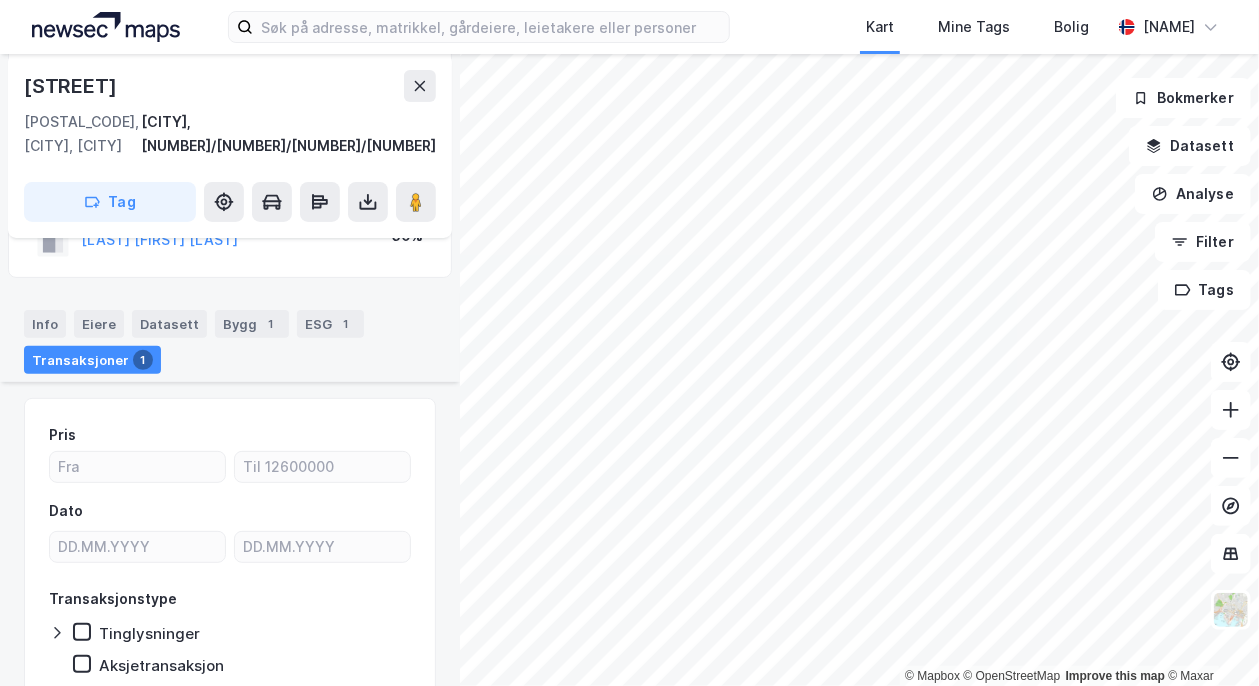 scroll, scrollTop: 119, scrollLeft: 0, axis: vertical 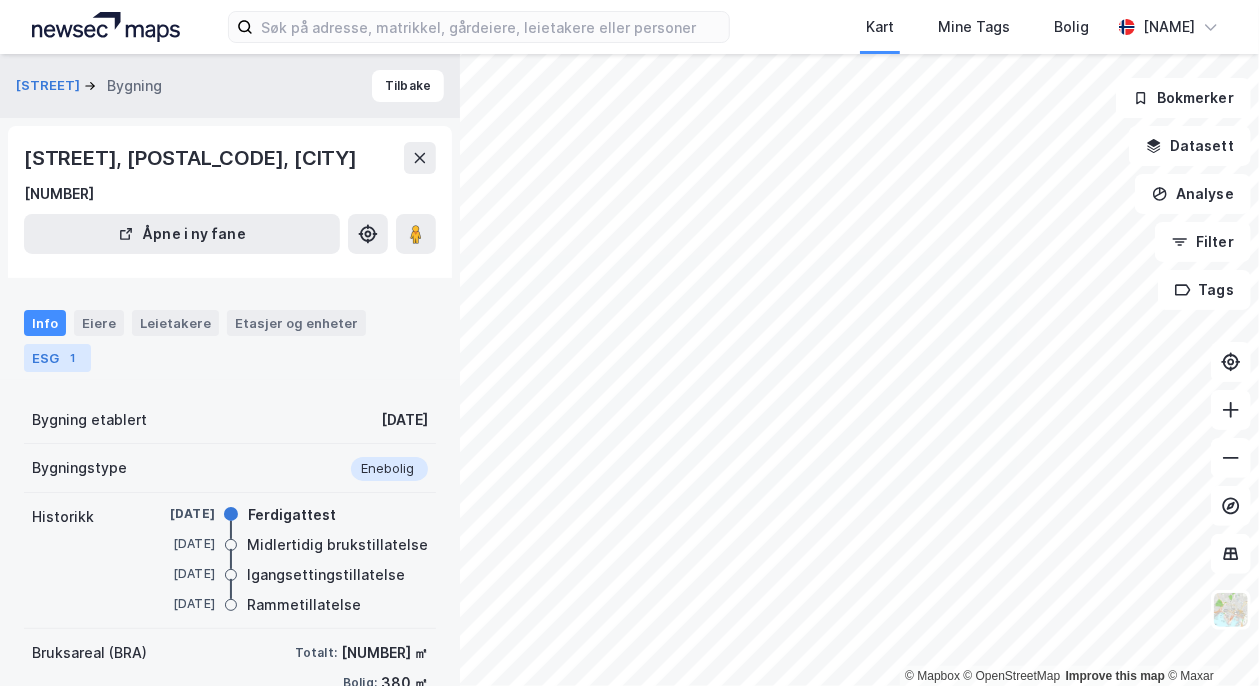 click on "ESG 1" at bounding box center [57, 358] 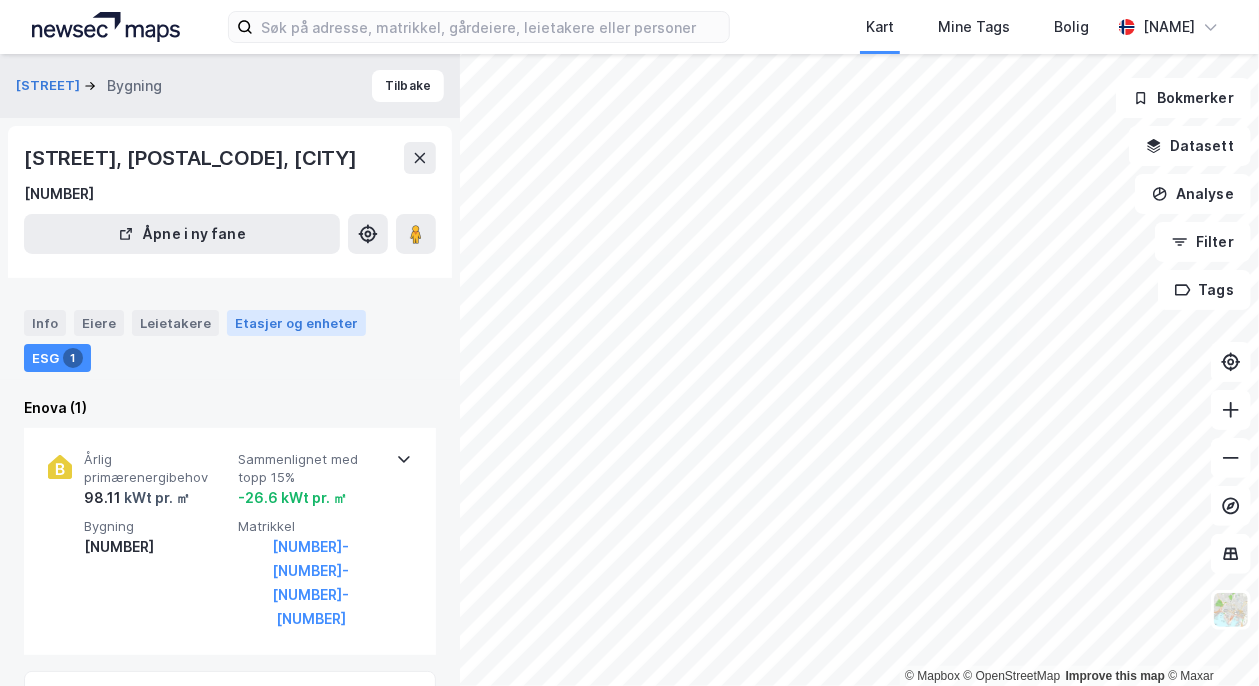 click on "Etasjer og enheter" at bounding box center (296, 323) 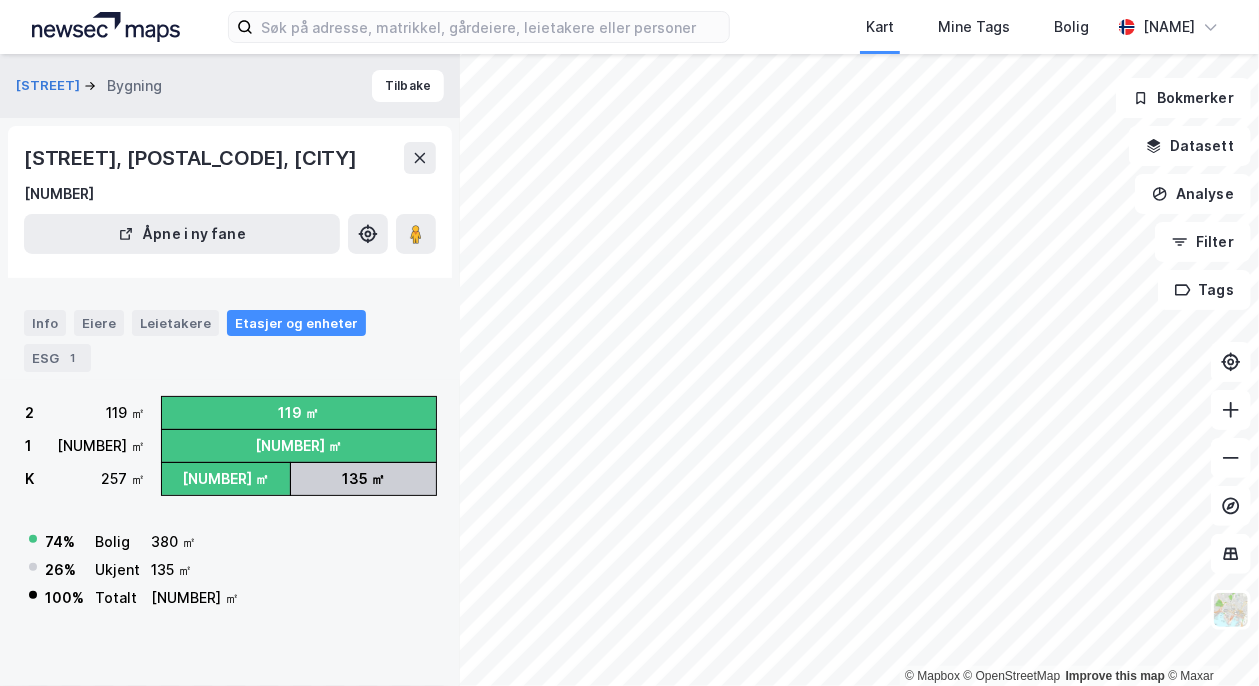 click on "Info Eiere Leietakere Etasjer og enheter ESG 1" at bounding box center (230, 333) 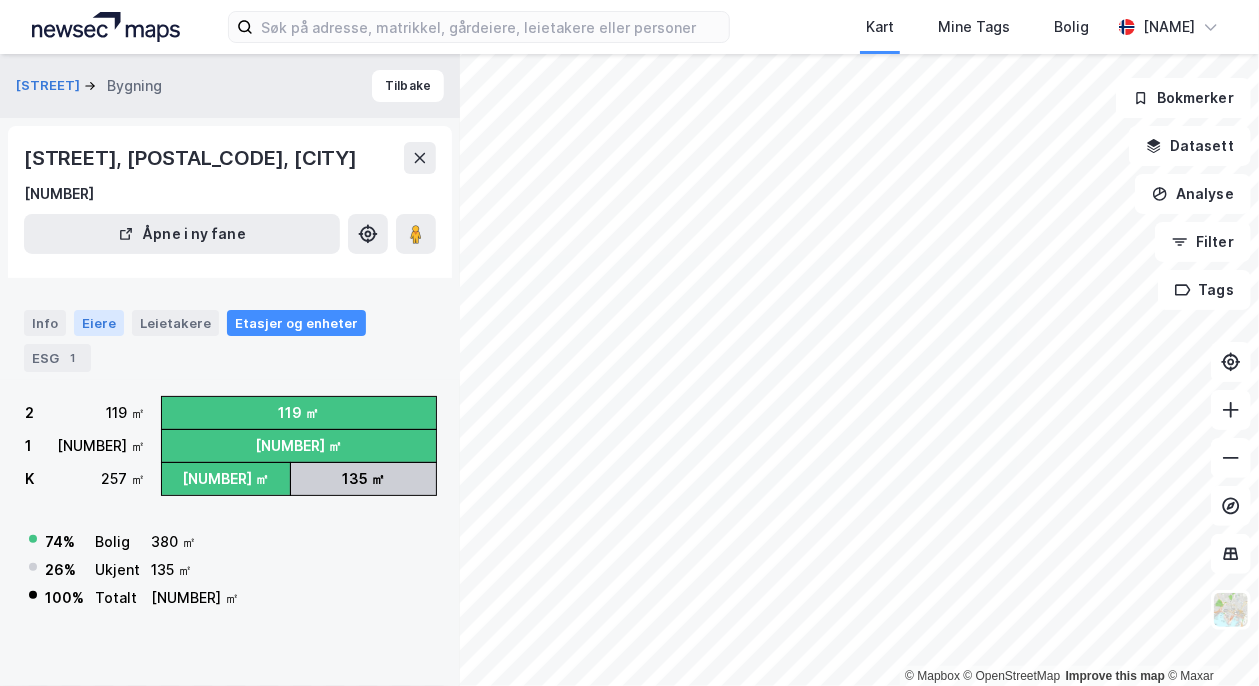 click on "Eiere" at bounding box center (99, 323) 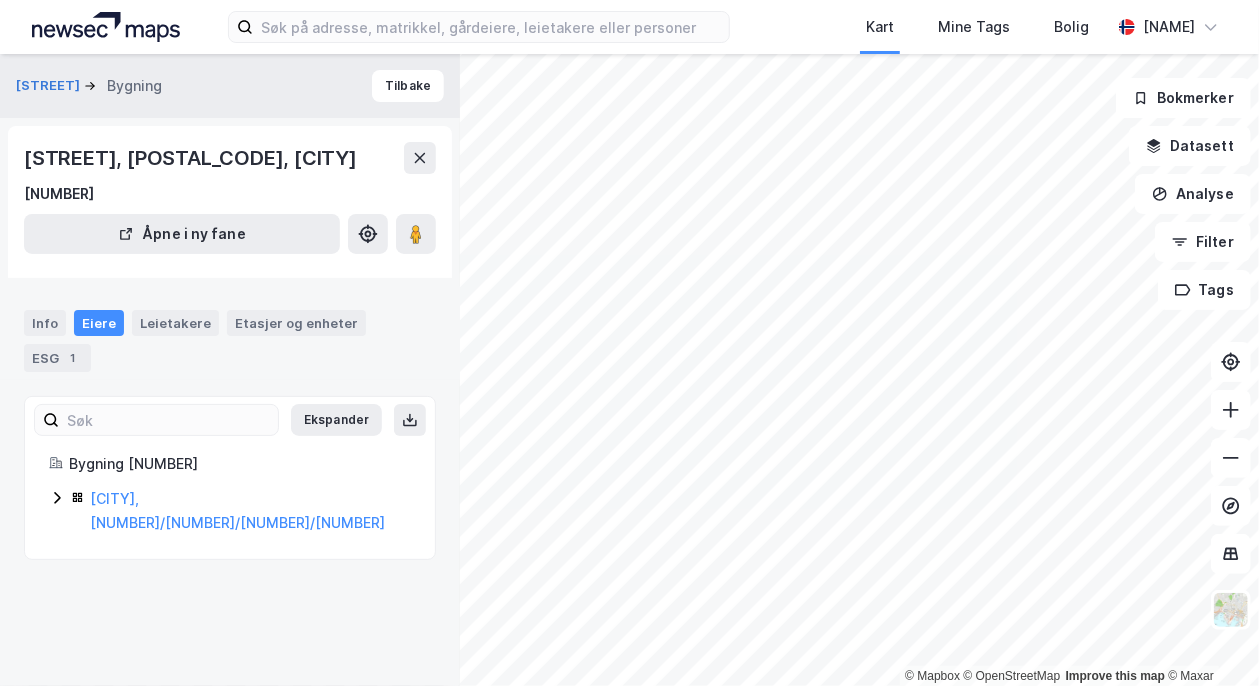 click on "Bygning [NUMBER] [CITY], [NUMBER]/[NUMBER]/[NUMBER]/[NUMBER]" at bounding box center (230, 493) 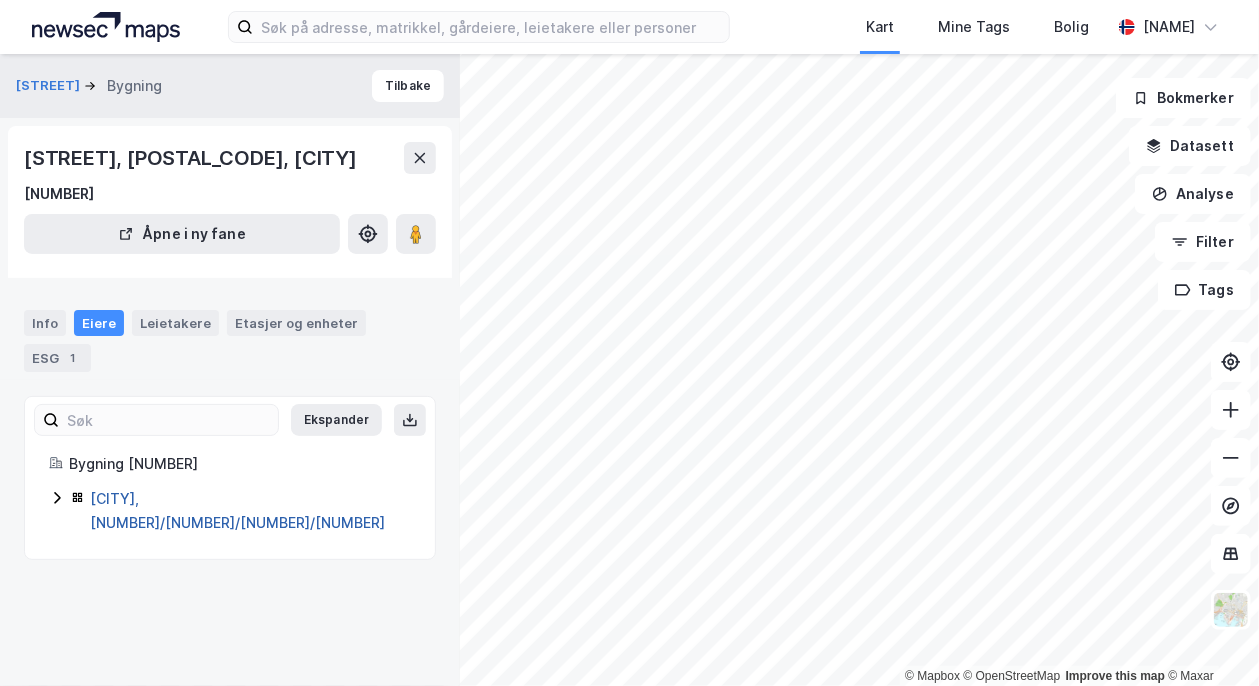 click on "[CITY], [NUMBER]/[NUMBER]/[NUMBER]/[NUMBER]" at bounding box center (237, 510) 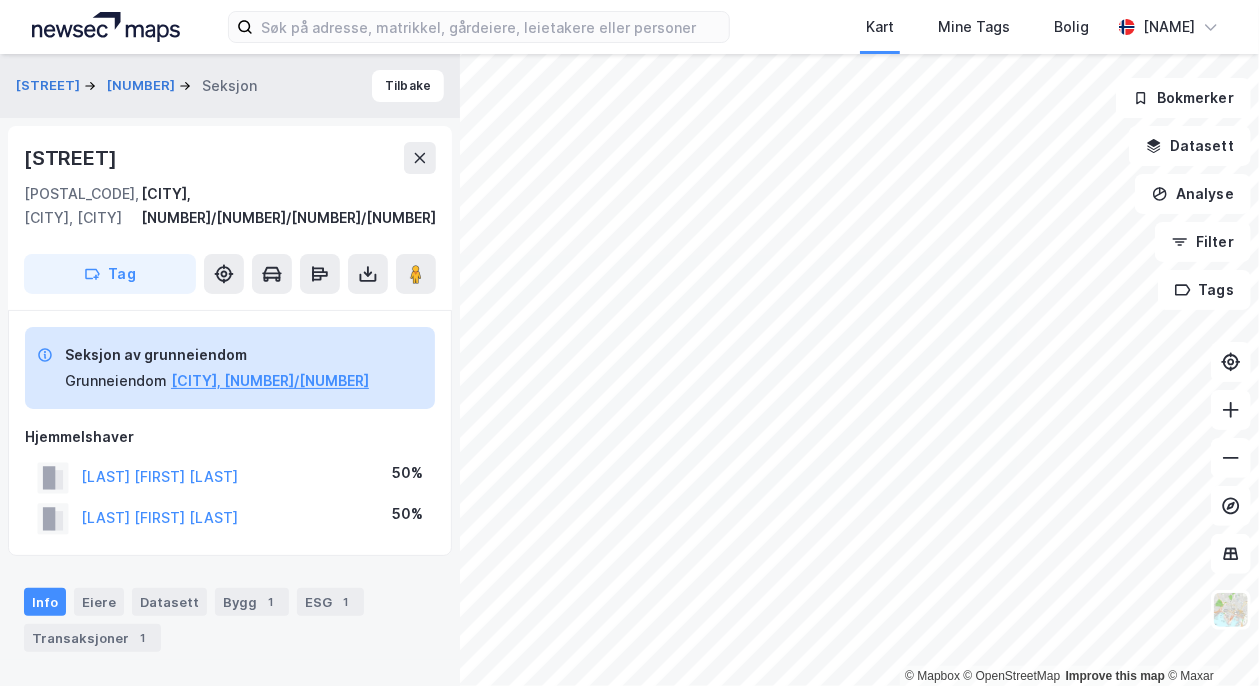 scroll, scrollTop: 4, scrollLeft: 0, axis: vertical 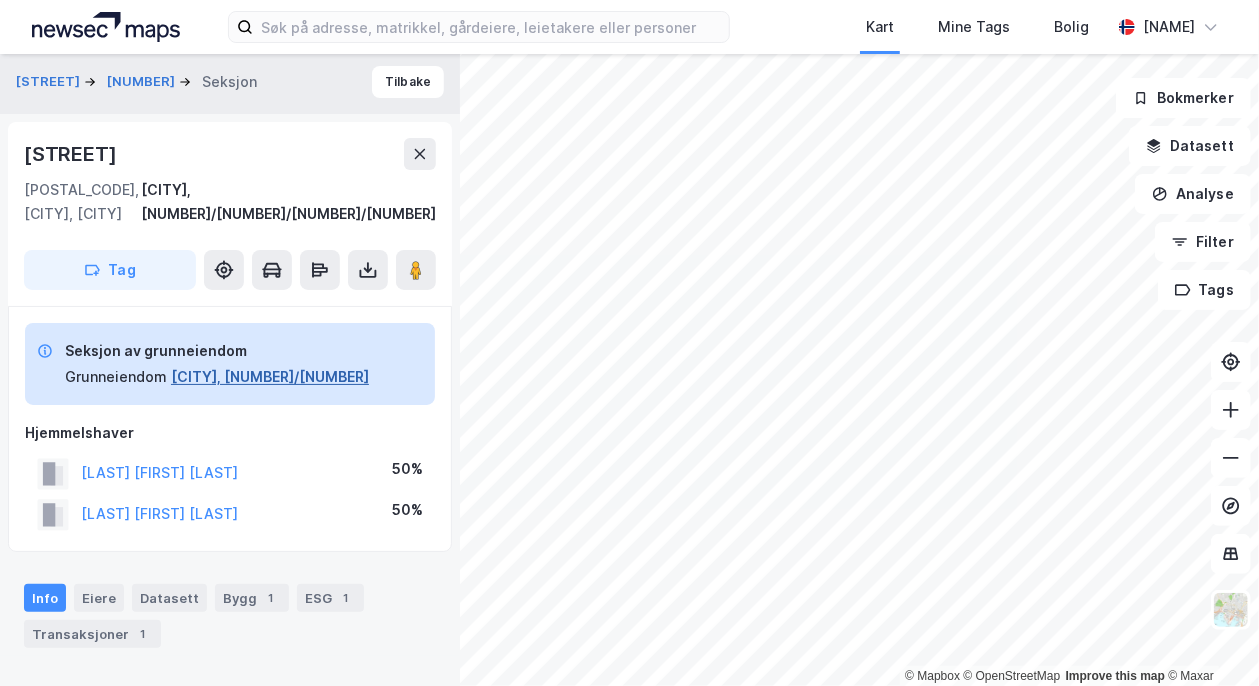 click on "[CITY], [NUMBER]/[NUMBER]" at bounding box center (270, 377) 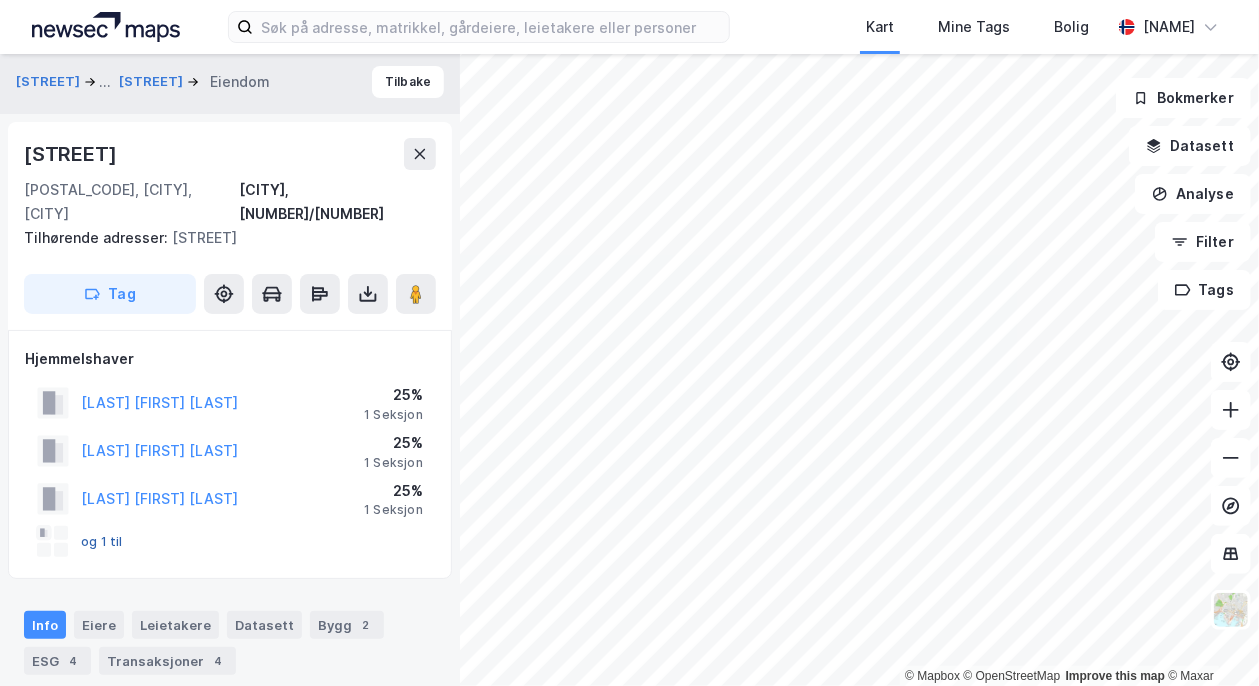 click on "og 1 til" at bounding box center [0, 0] 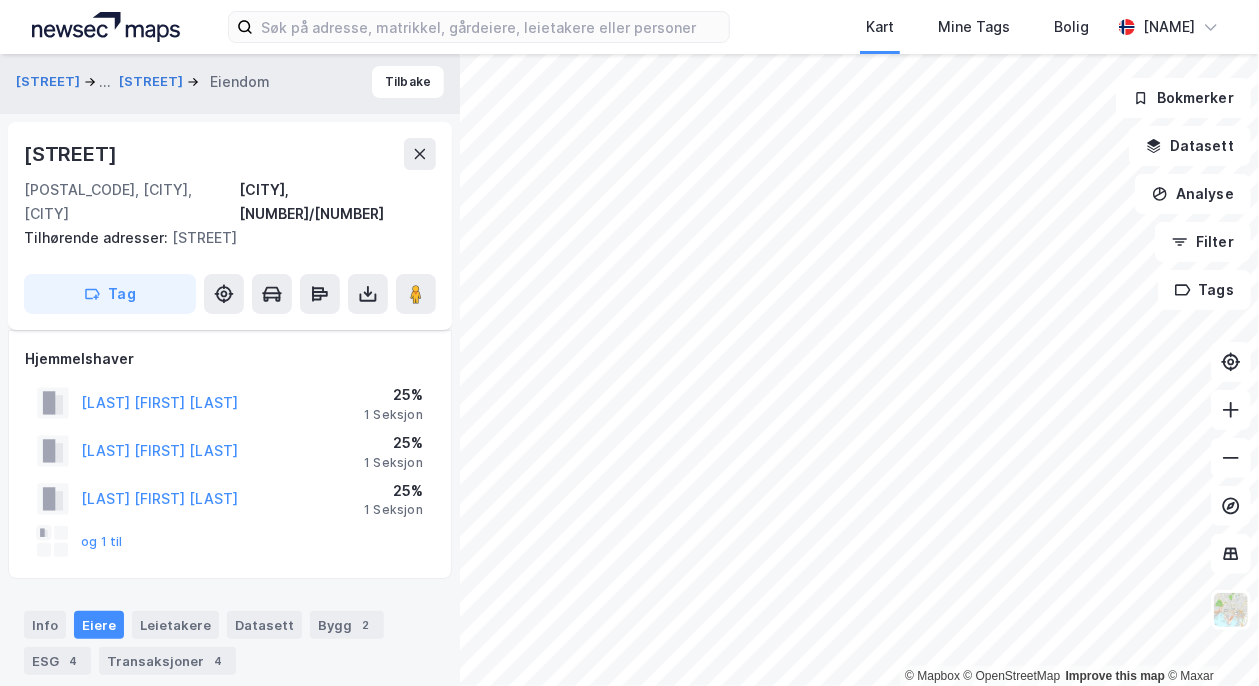 scroll, scrollTop: 223, scrollLeft: 0, axis: vertical 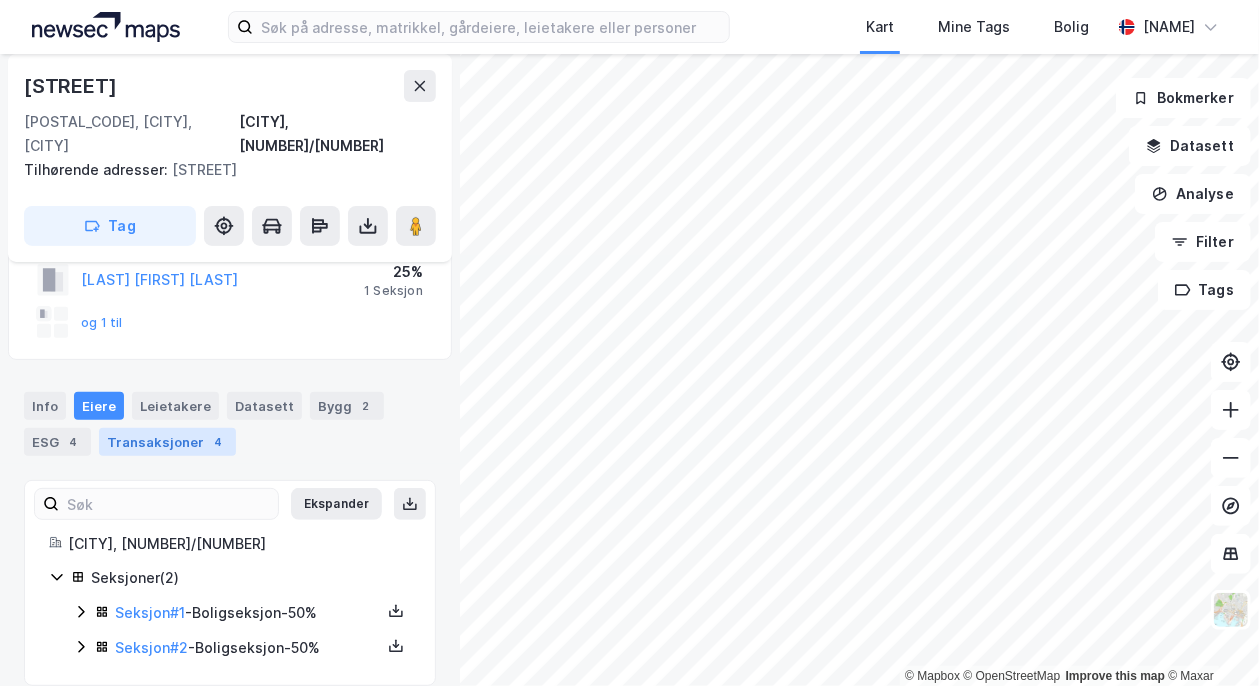 click on "Transaksjoner 4" at bounding box center [167, 442] 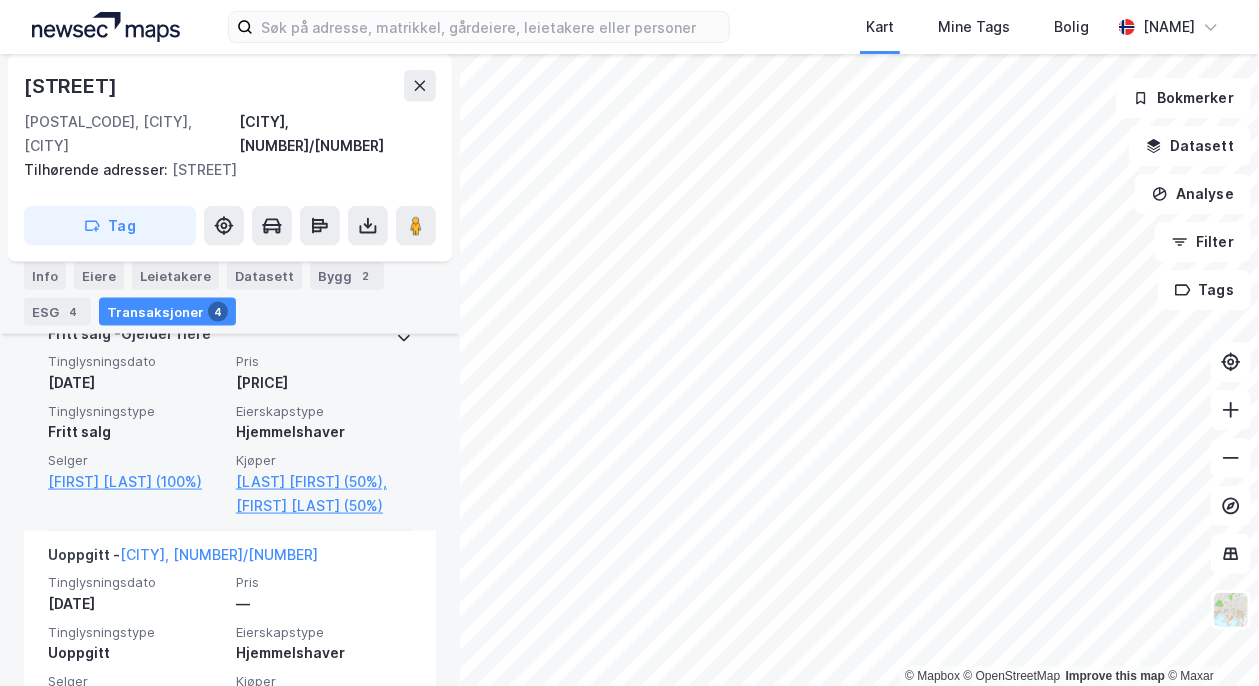 scroll, scrollTop: 1367, scrollLeft: 0, axis: vertical 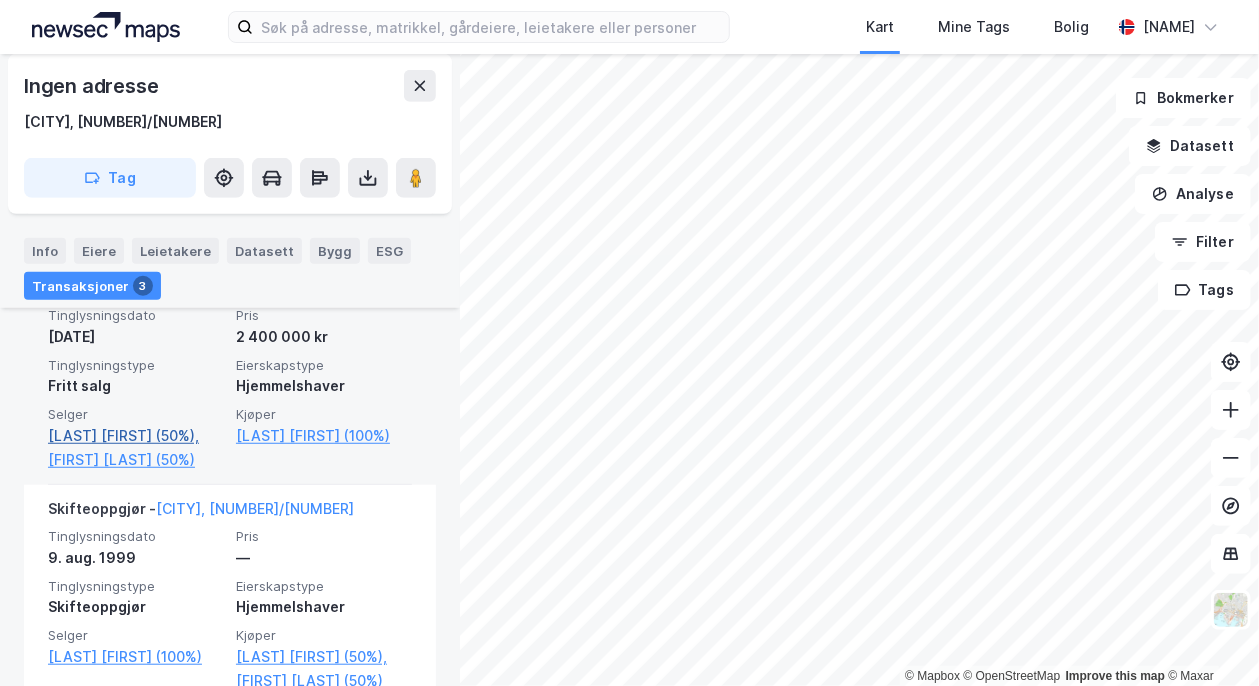 click on "[LAST] [FIRST] (50%)," at bounding box center [136, 436] 